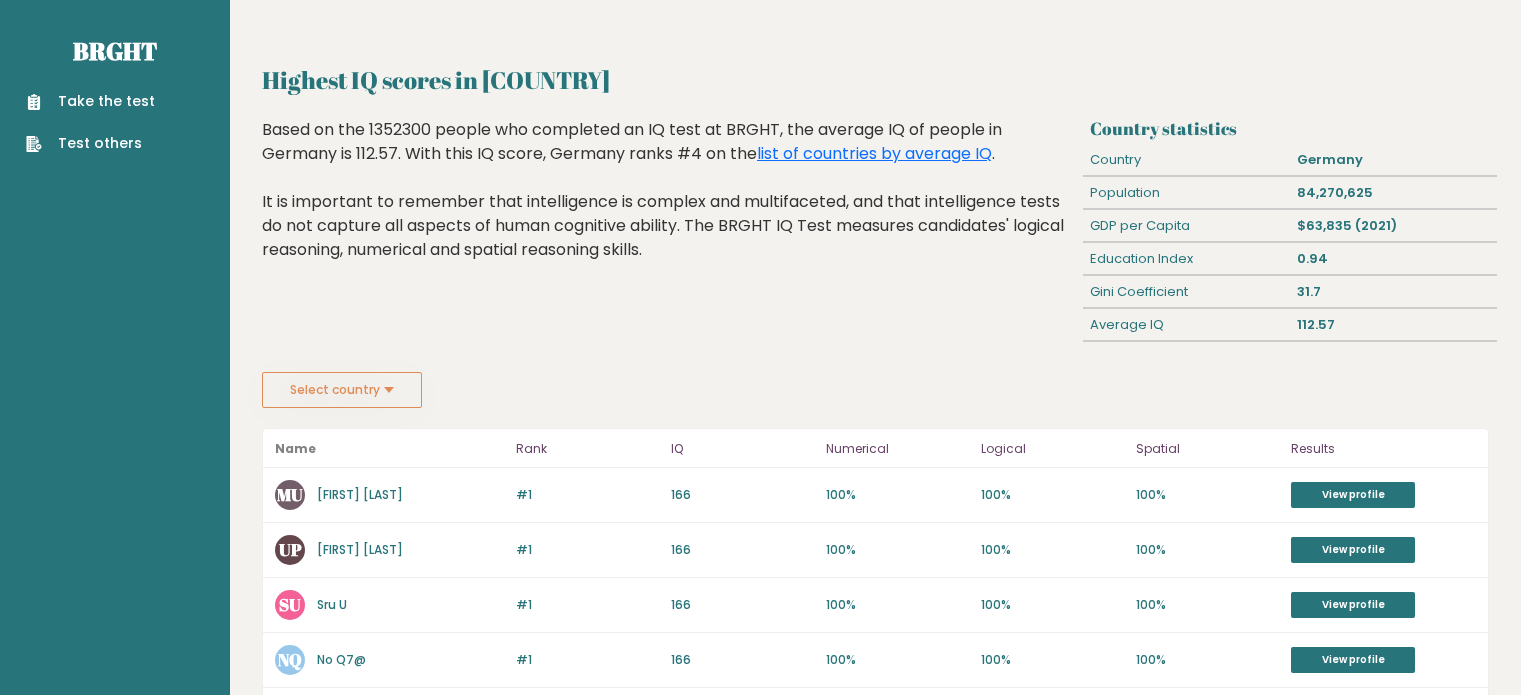 scroll, scrollTop: 0, scrollLeft: 0, axis: both 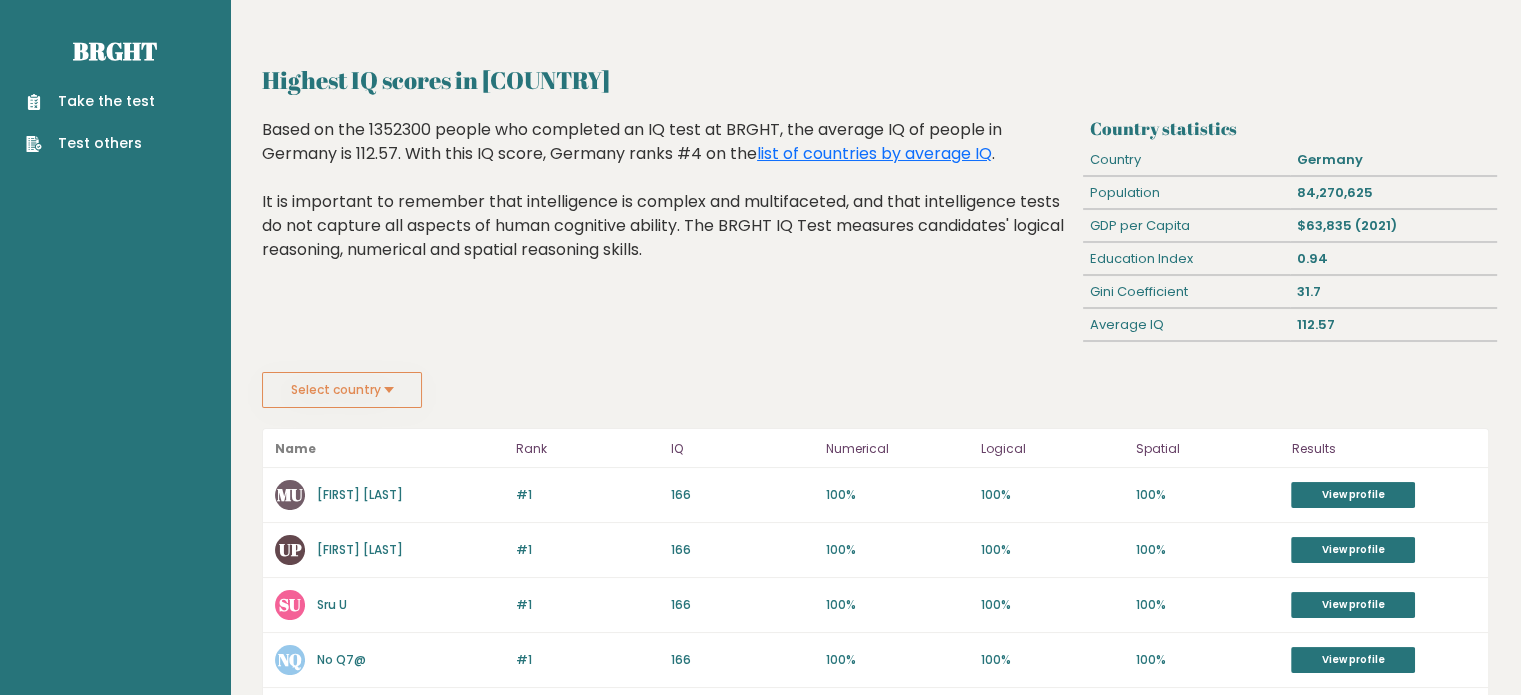 click on "Select country" at bounding box center (342, 390) 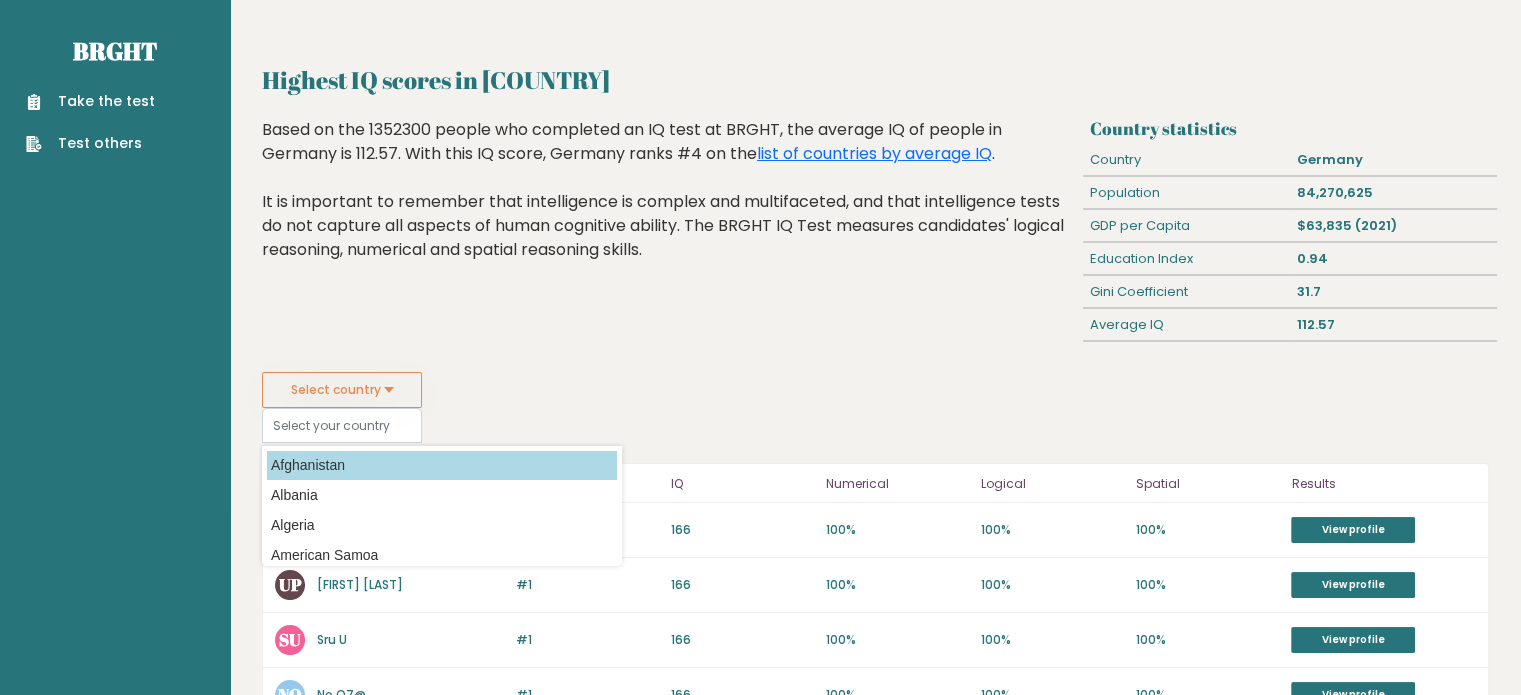 click on "Afghanistan" at bounding box center (442, 465) 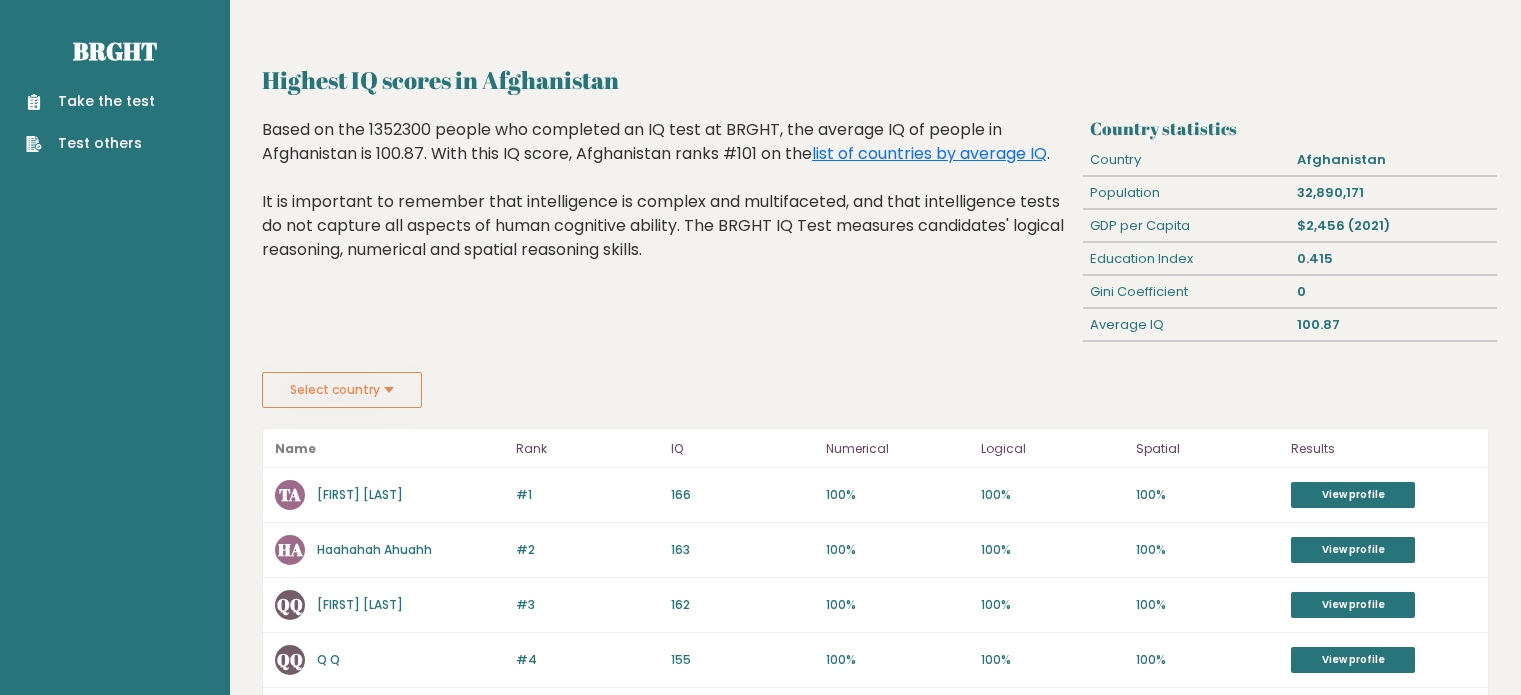 scroll, scrollTop: 0, scrollLeft: 0, axis: both 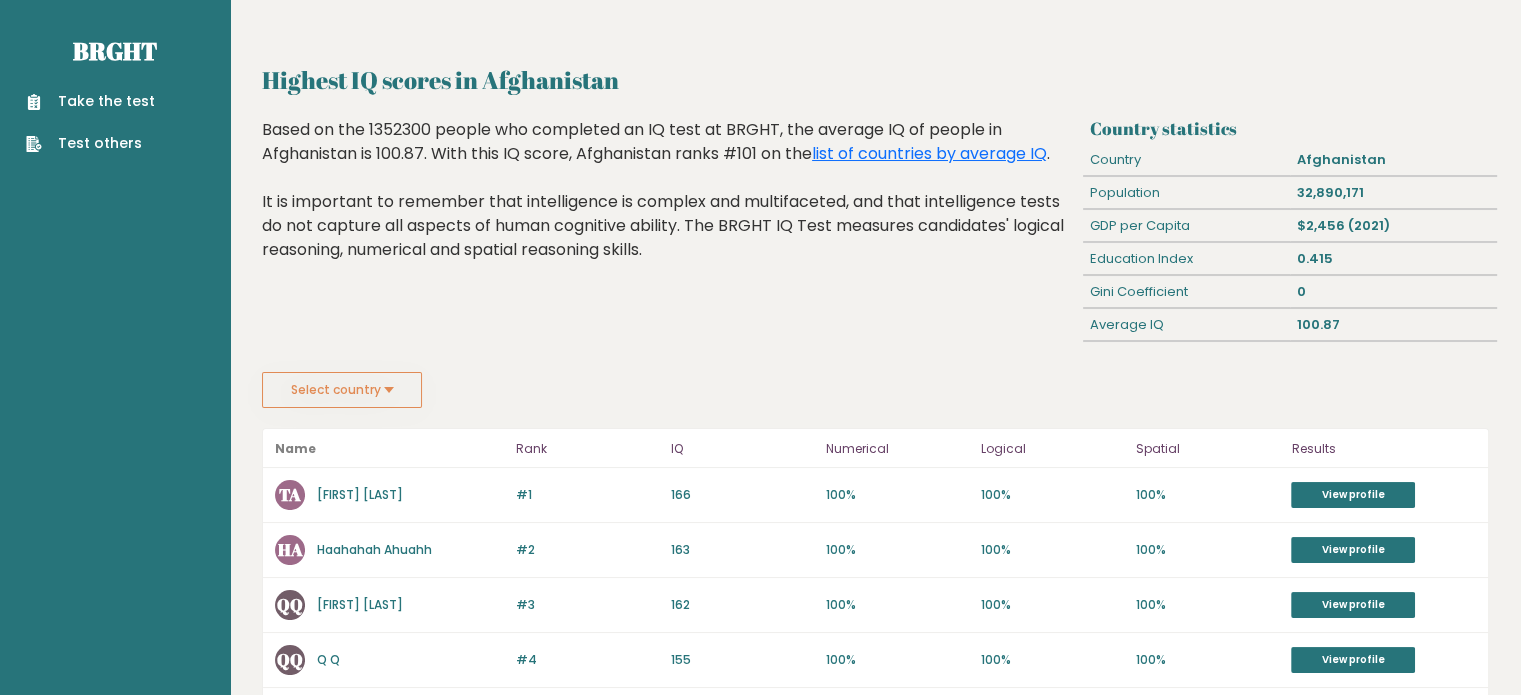 click on "Select country" at bounding box center (342, 390) 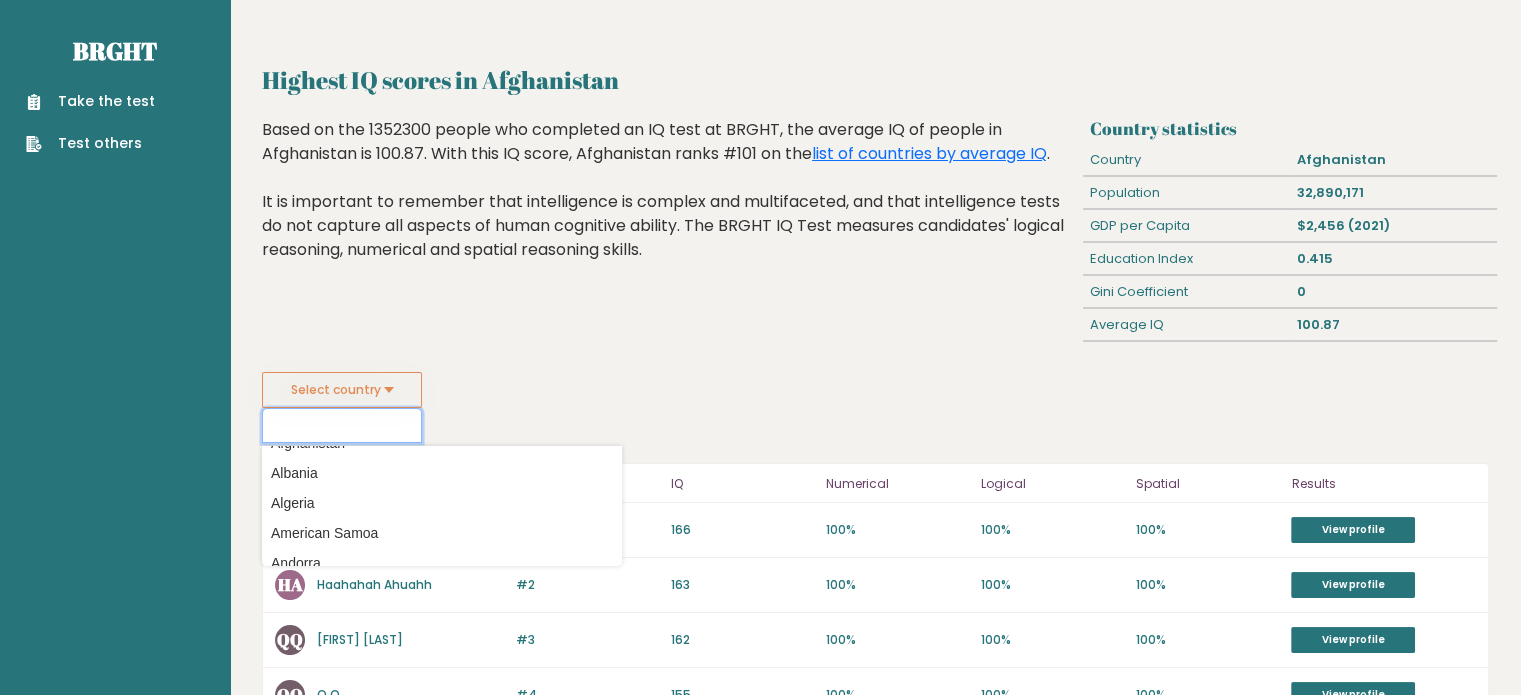 scroll, scrollTop: 0, scrollLeft: 0, axis: both 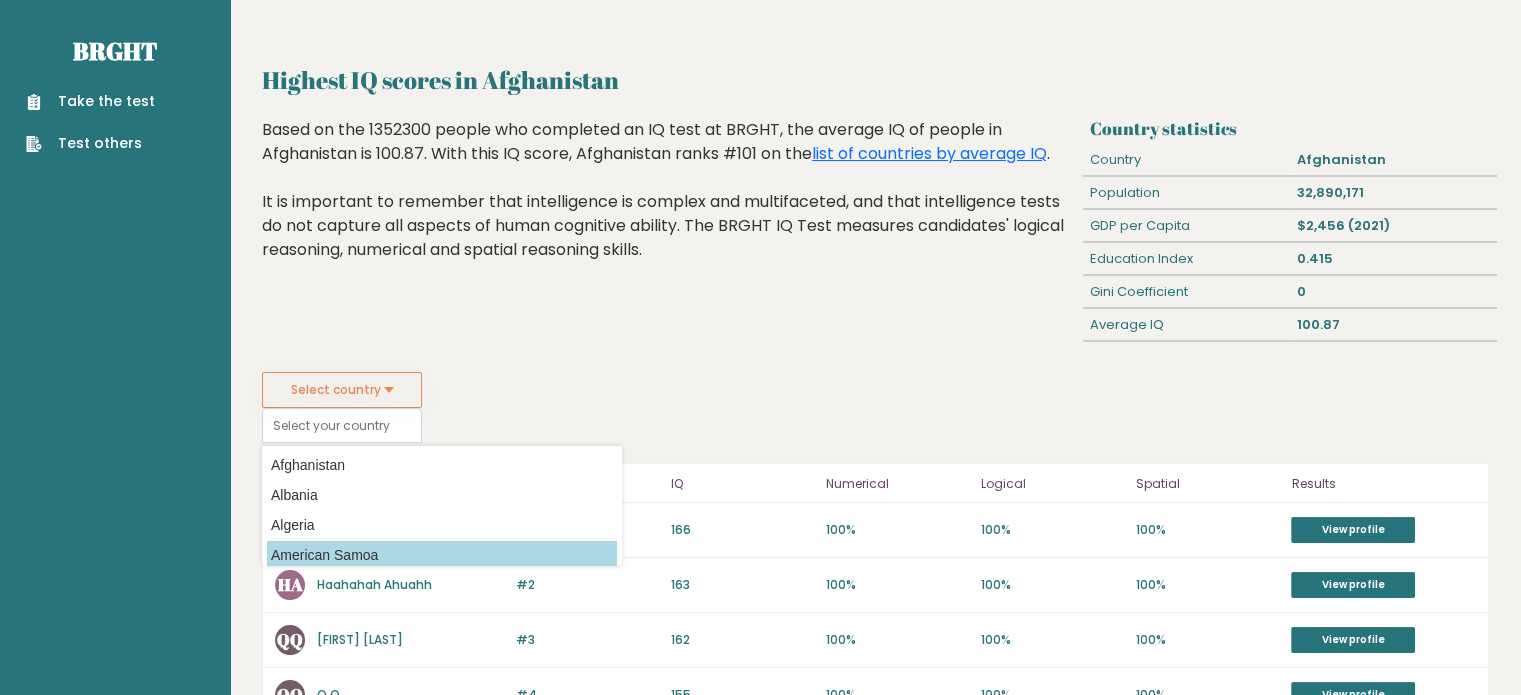 click on "American Samoa" at bounding box center (442, 555) 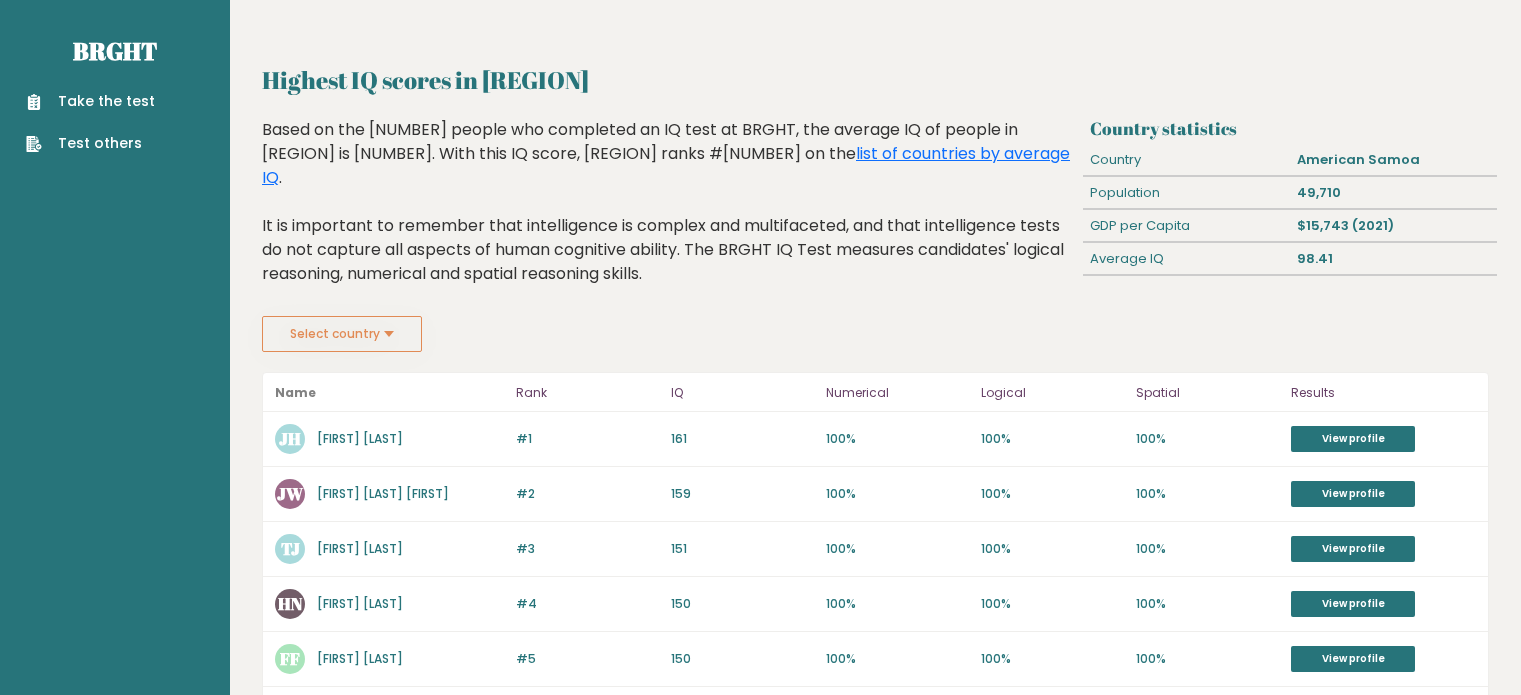 scroll, scrollTop: 0, scrollLeft: 0, axis: both 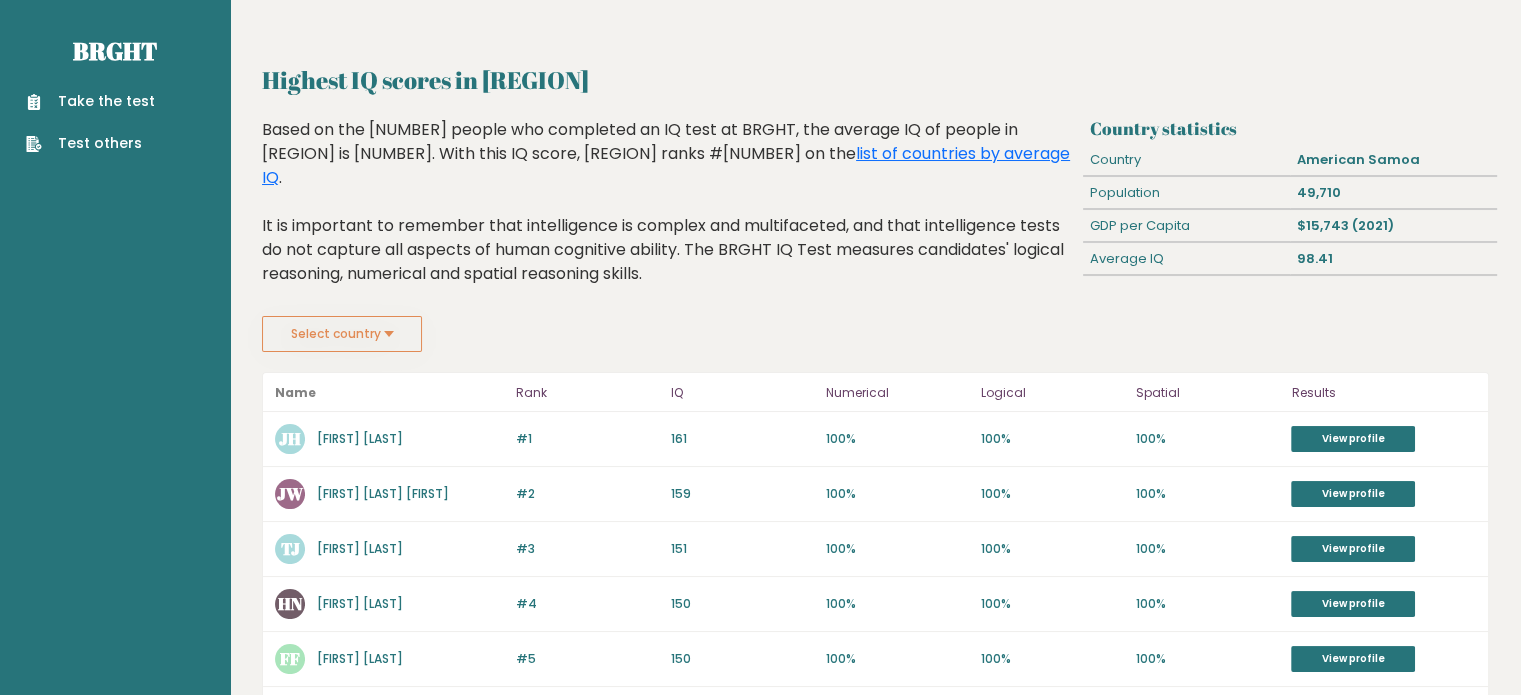 click on "Select country" at bounding box center (342, 334) 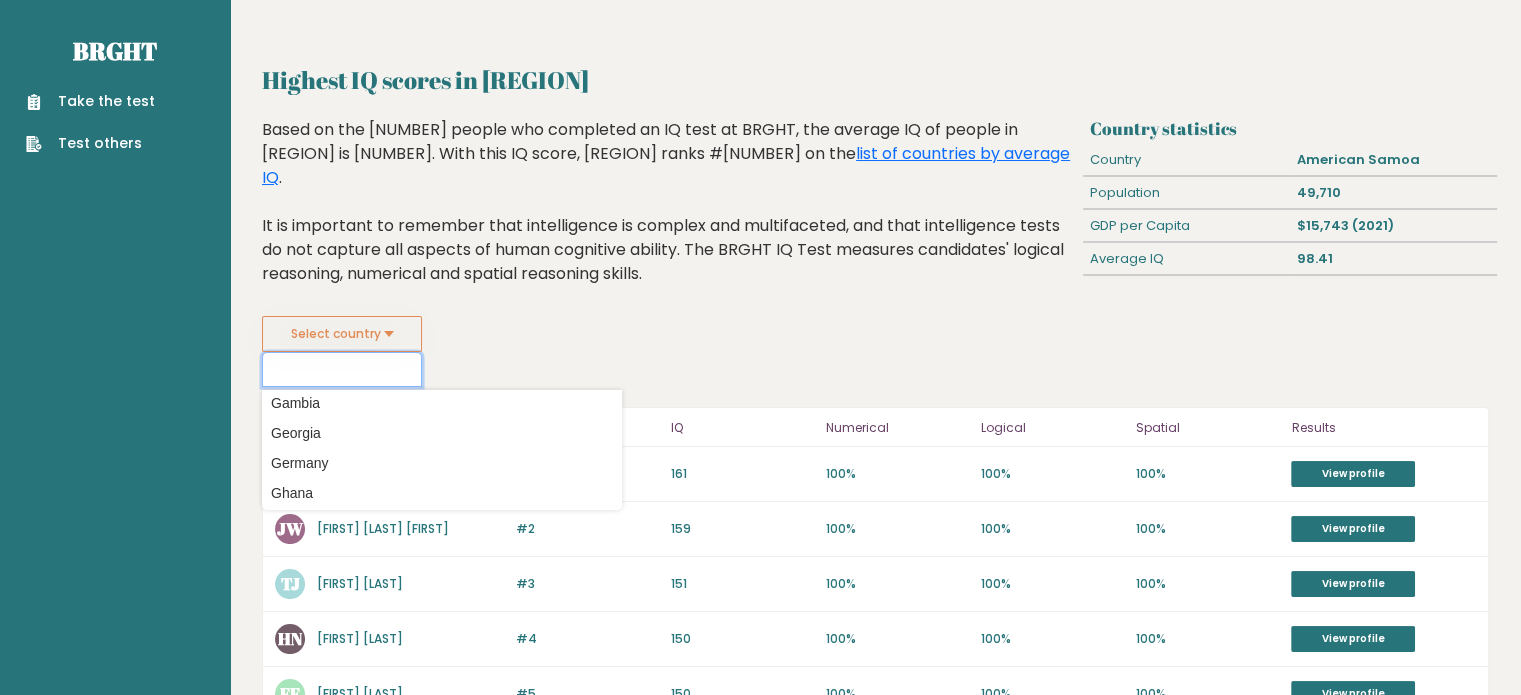 scroll, scrollTop: 2495, scrollLeft: 0, axis: vertical 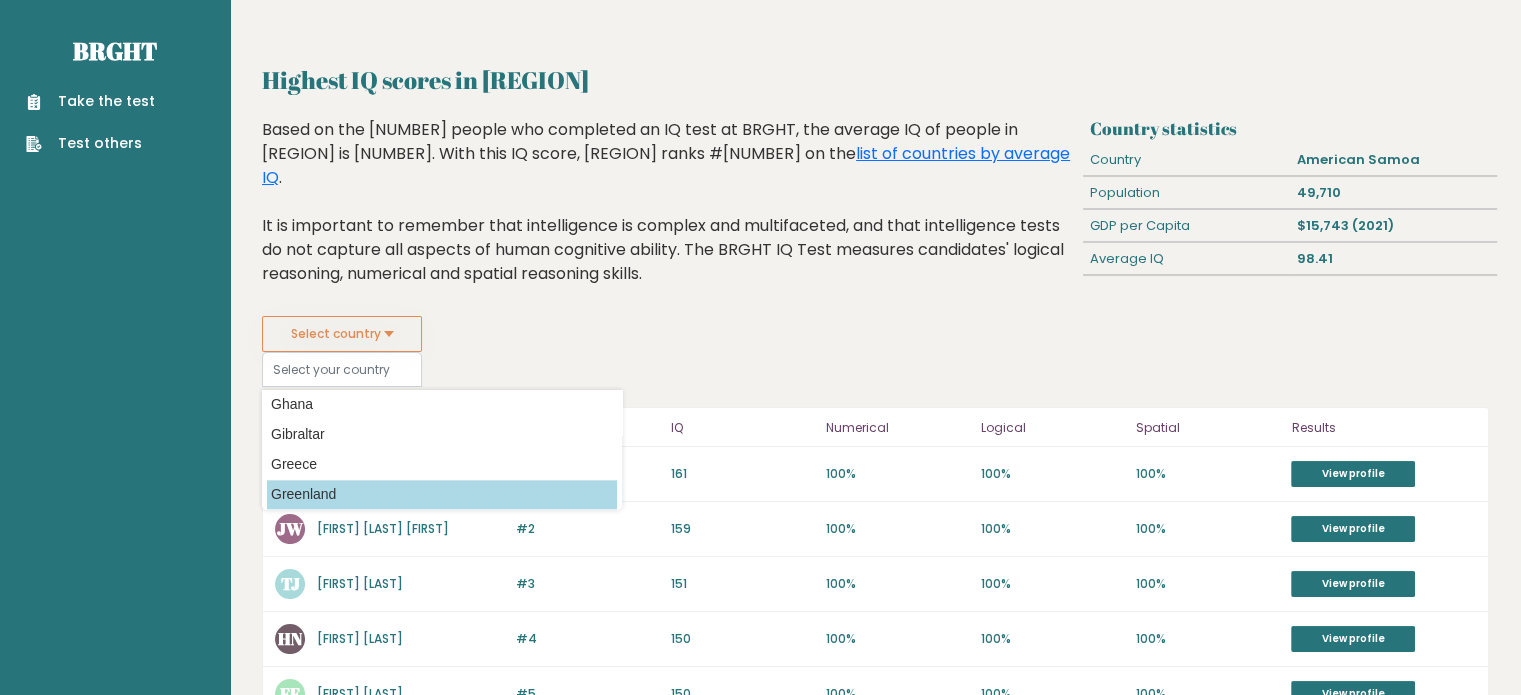 click on "Greenland" at bounding box center [442, 494] 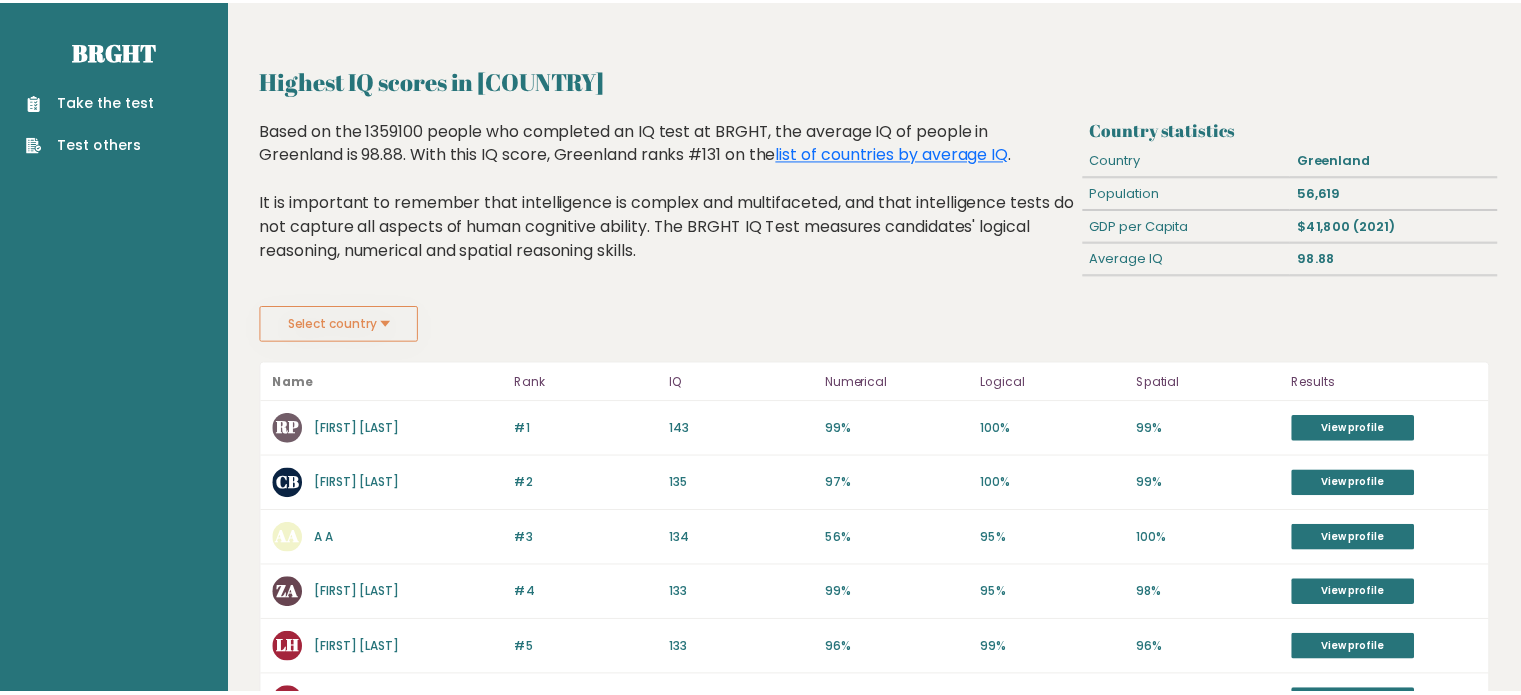 scroll, scrollTop: 0, scrollLeft: 0, axis: both 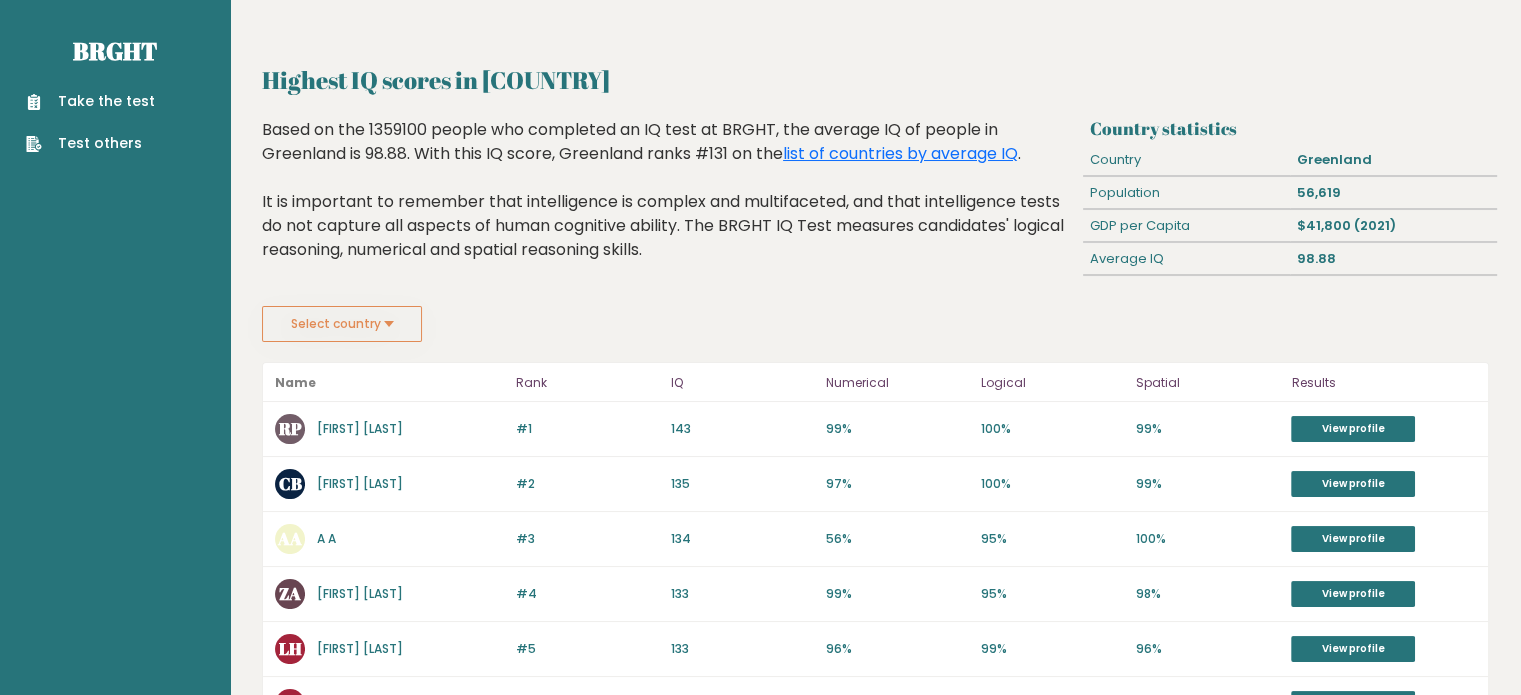 click on "Select country" at bounding box center [342, 324] 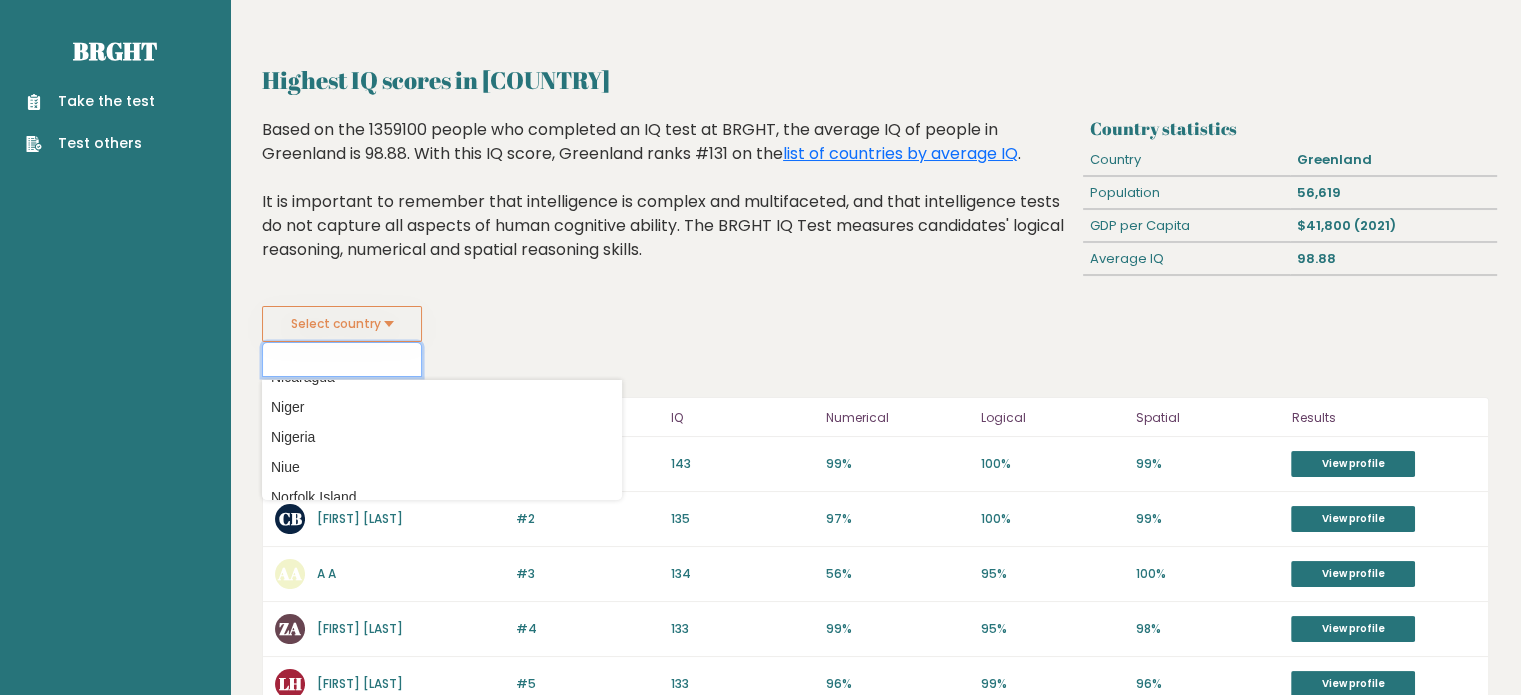 scroll, scrollTop: 6027, scrollLeft: 0, axis: vertical 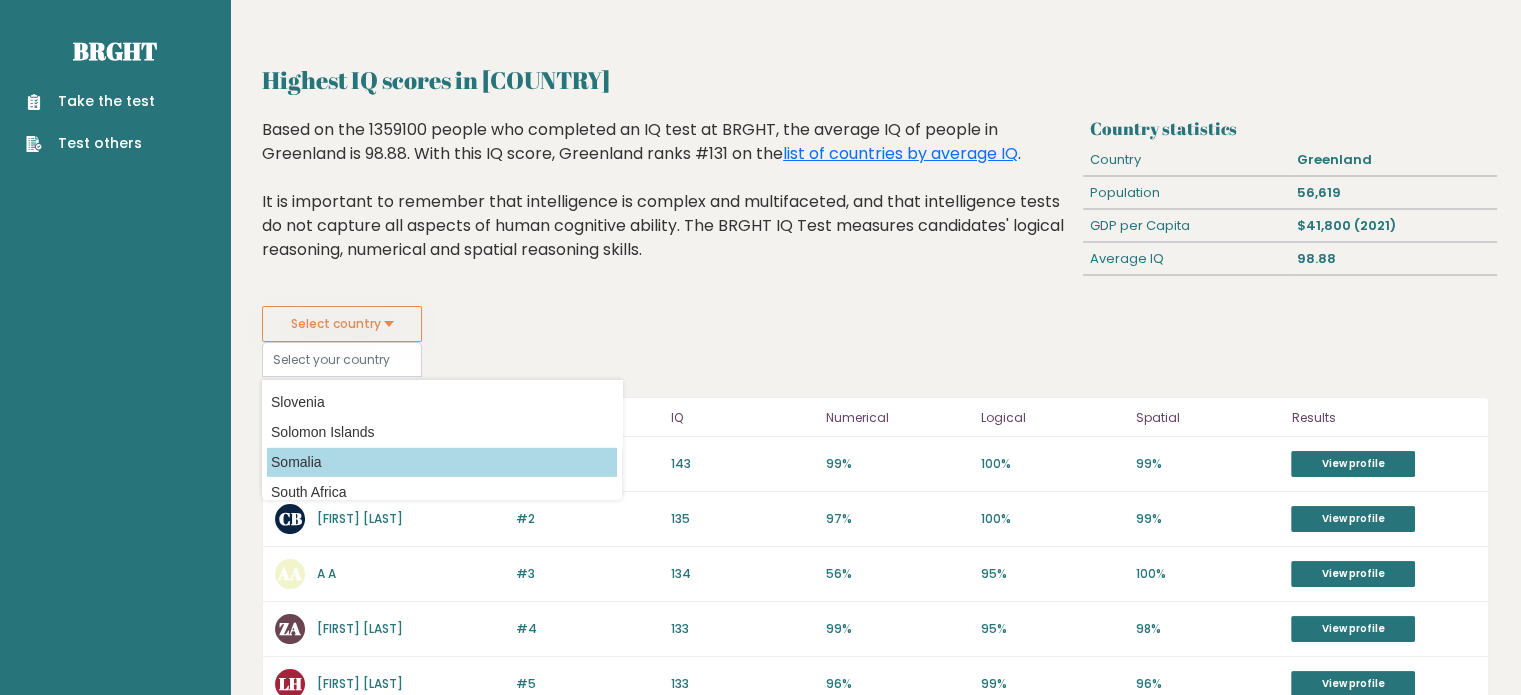 click on "Somalia" at bounding box center [442, 462] 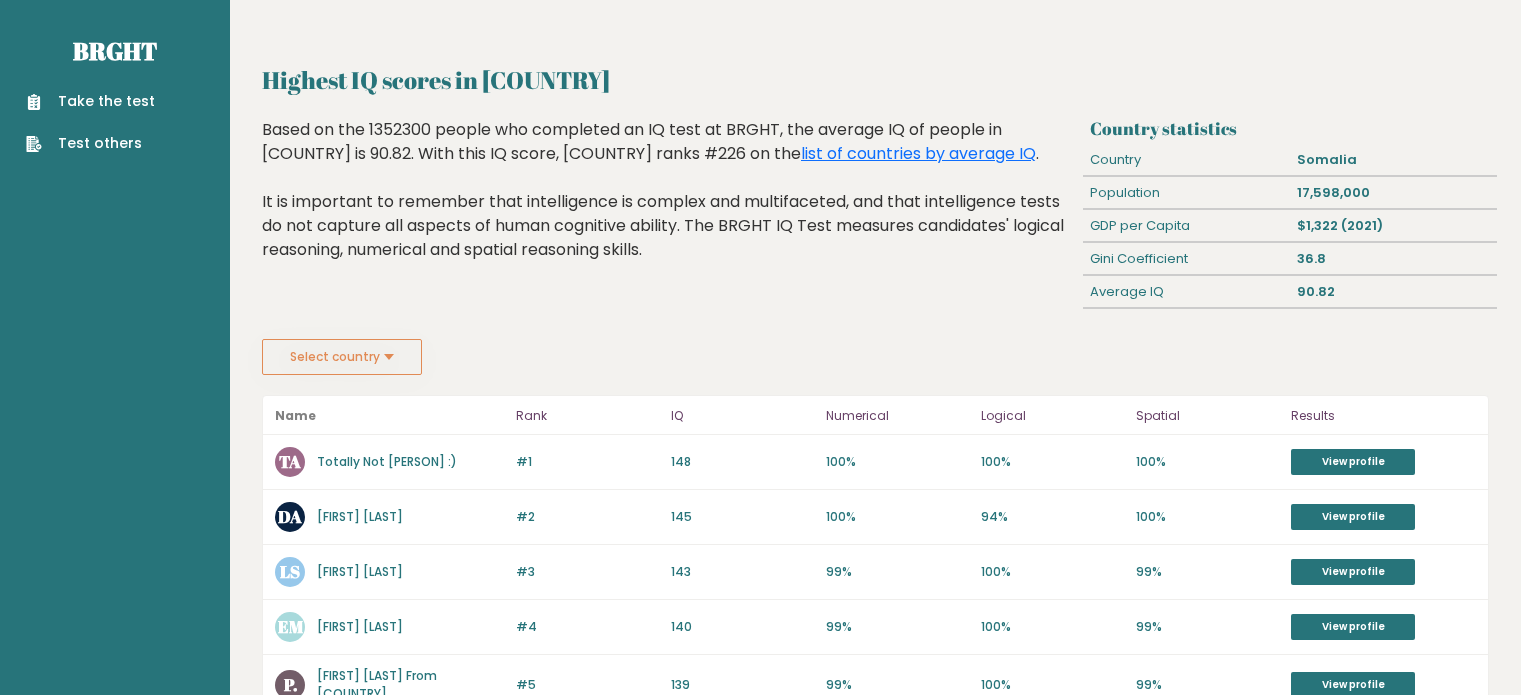 scroll, scrollTop: 0, scrollLeft: 0, axis: both 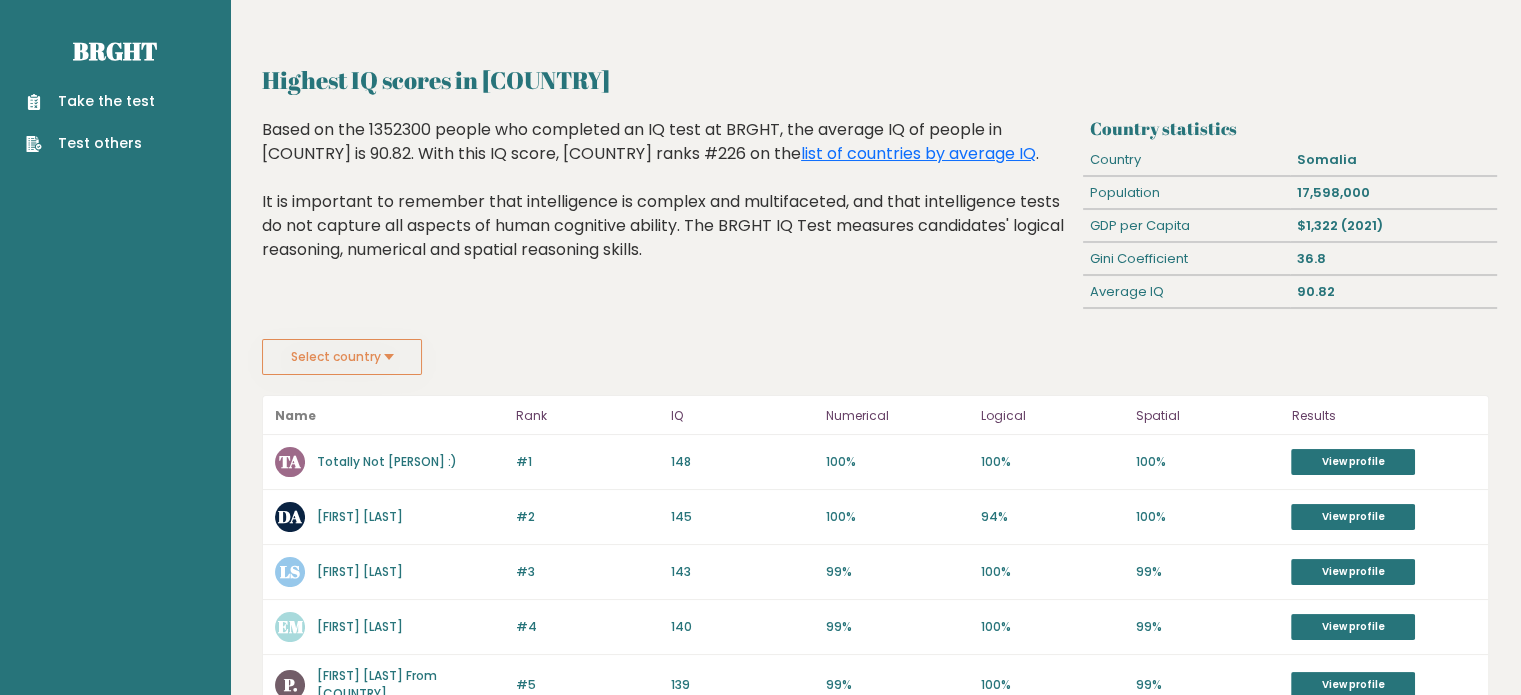 click on "Select country" at bounding box center [342, 357] 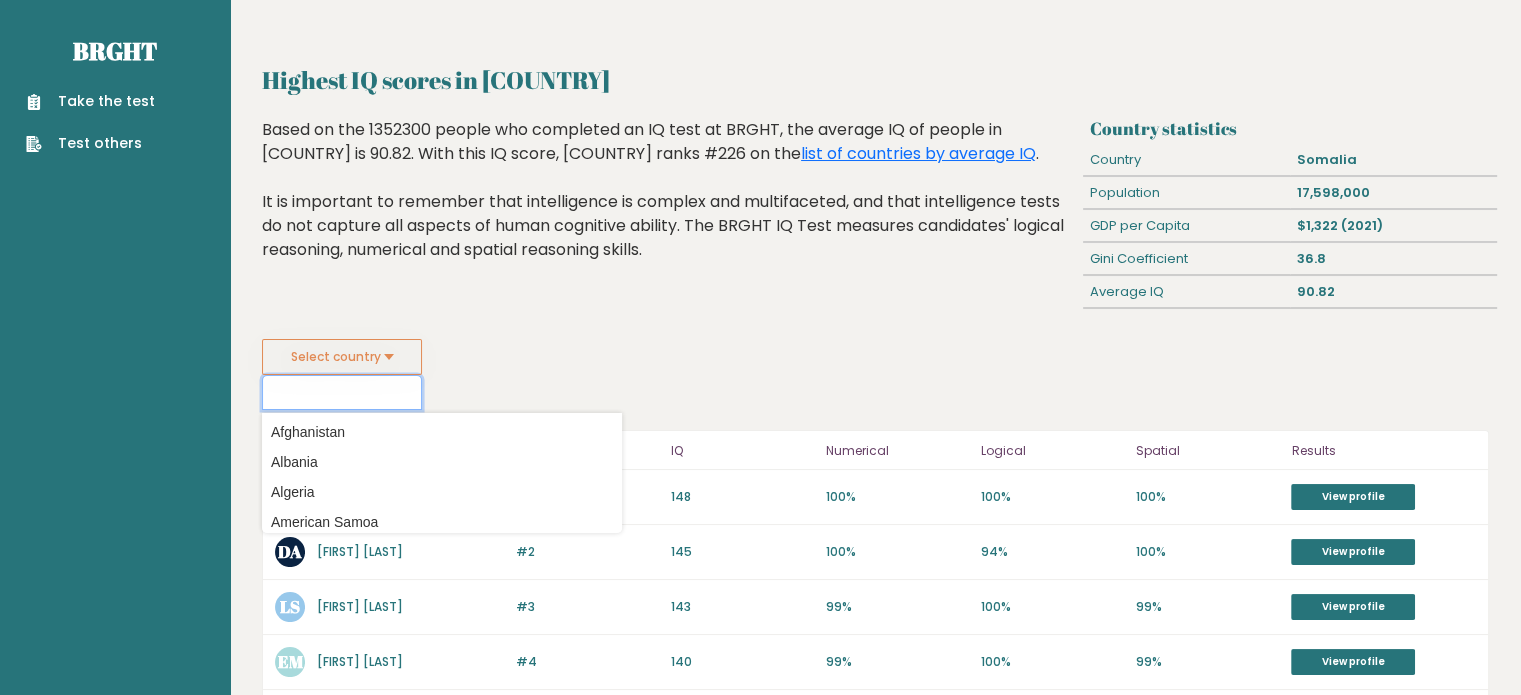 scroll, scrollTop: 7330, scrollLeft: 0, axis: vertical 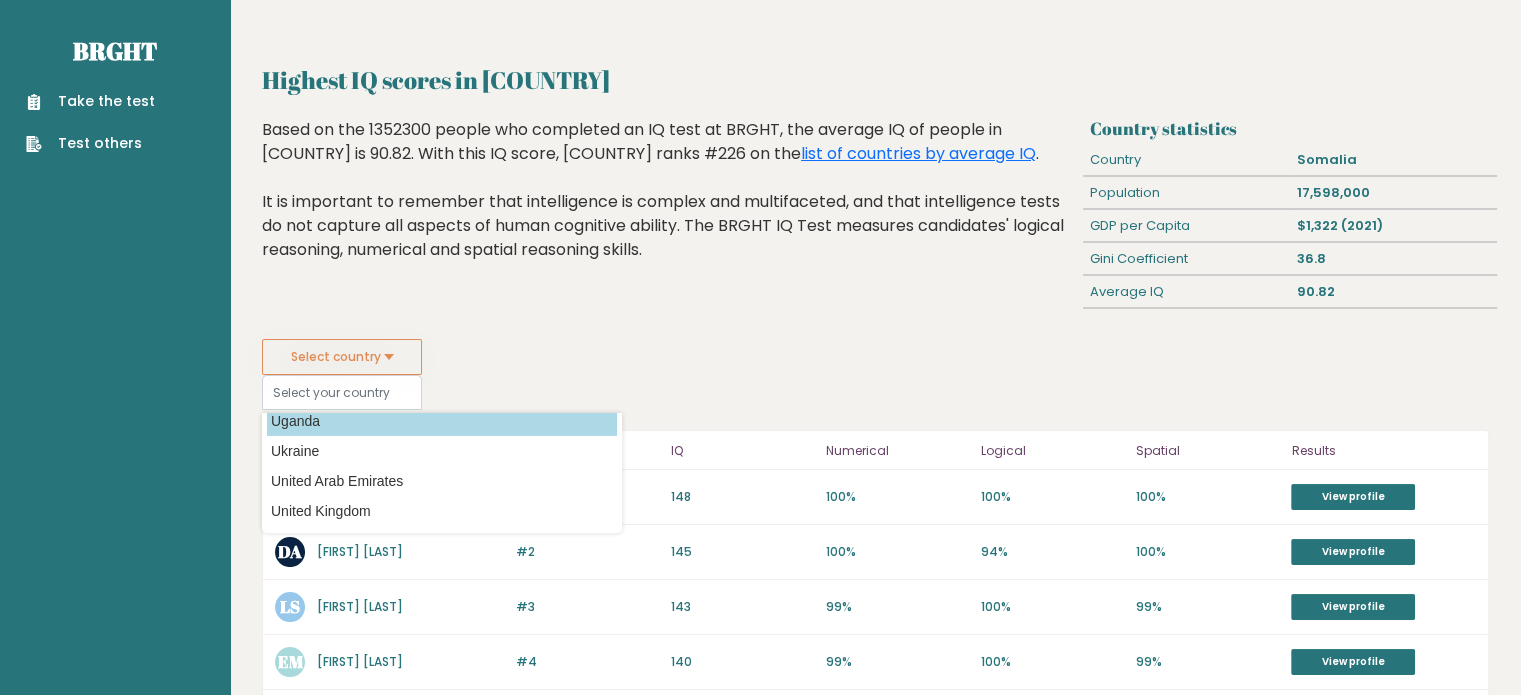 click on "Uganda" at bounding box center (442, 421) 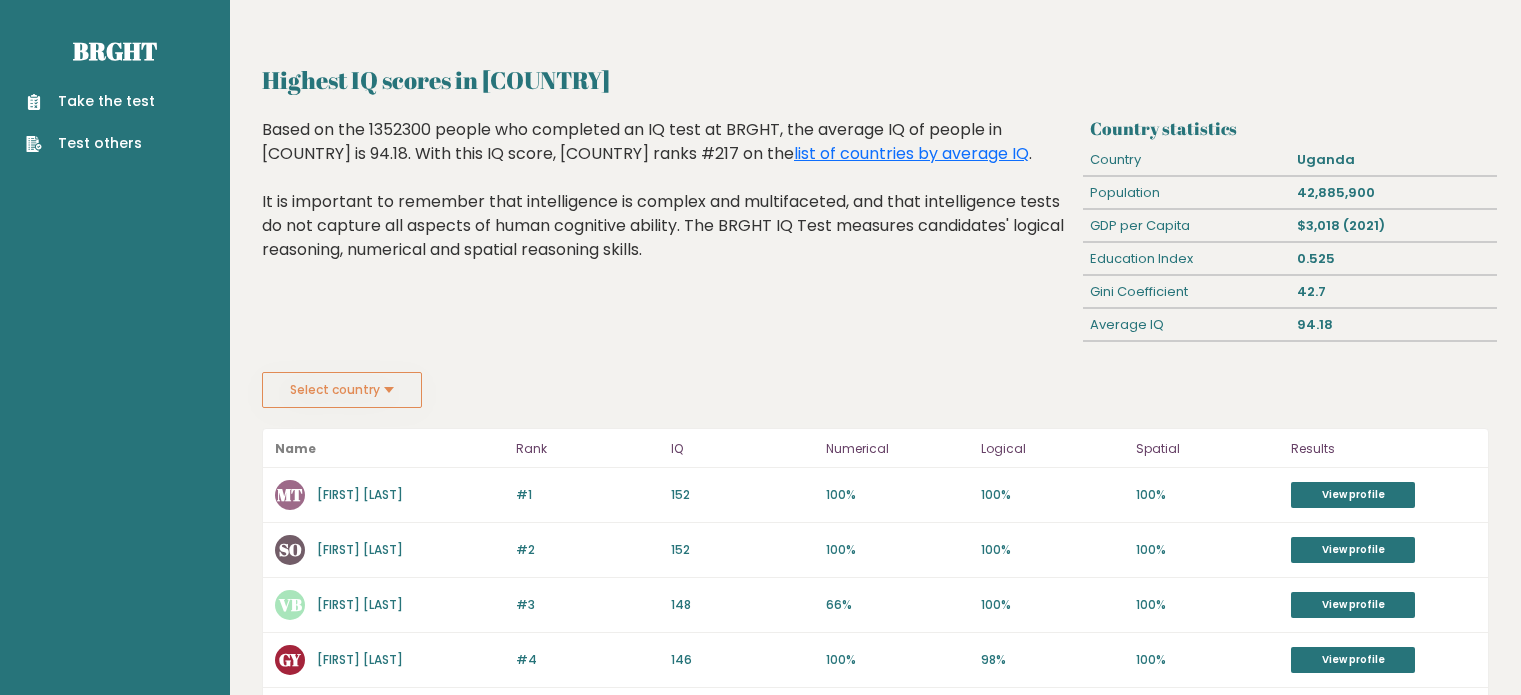 scroll, scrollTop: 0, scrollLeft: 0, axis: both 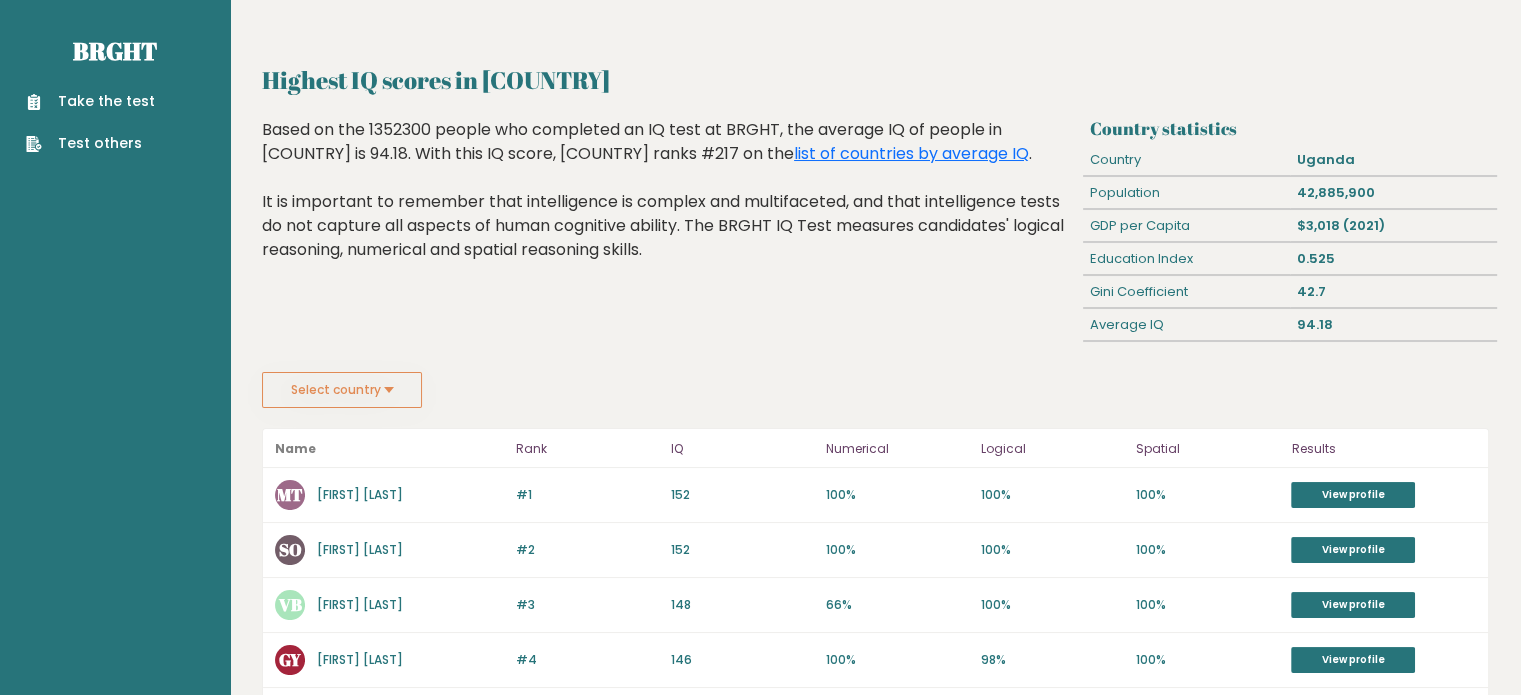 click on "Select country" at bounding box center [342, 390] 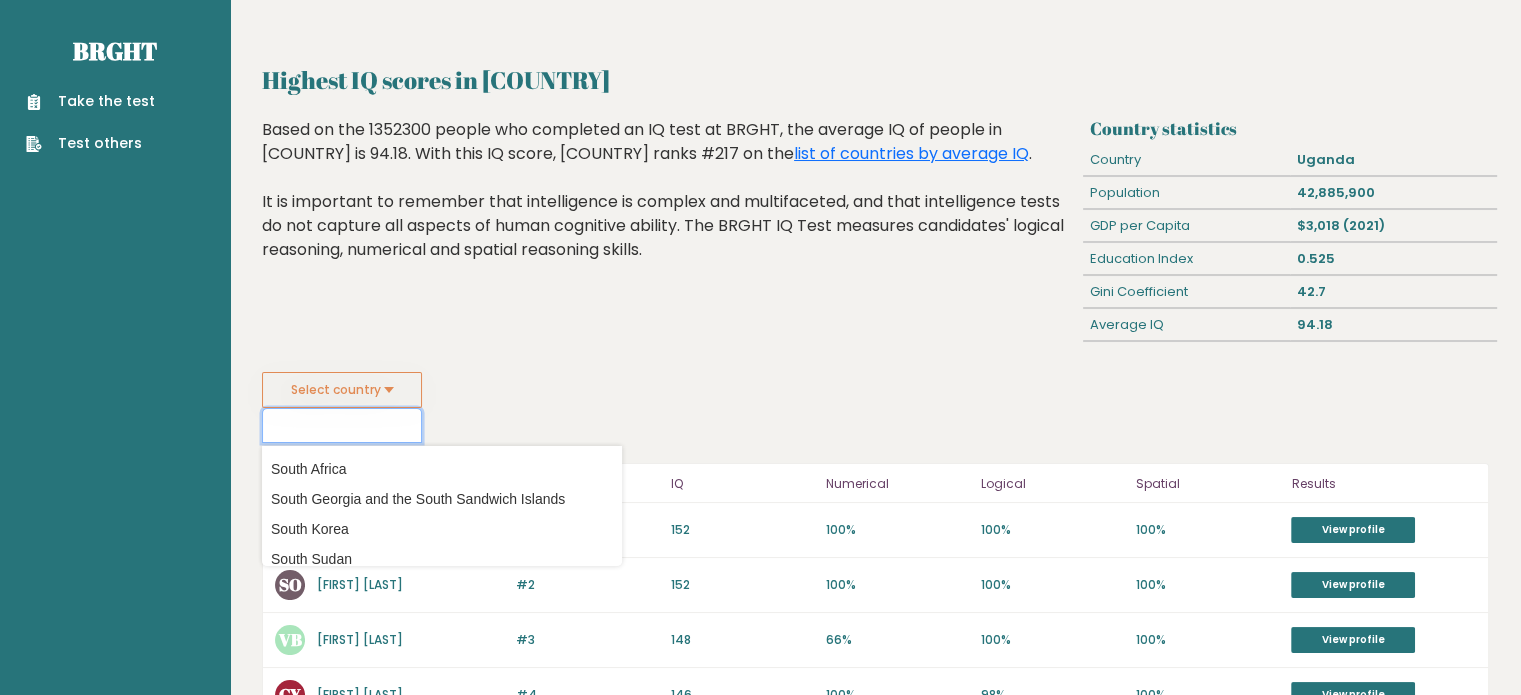 scroll, scrollTop: 6028, scrollLeft: 0, axis: vertical 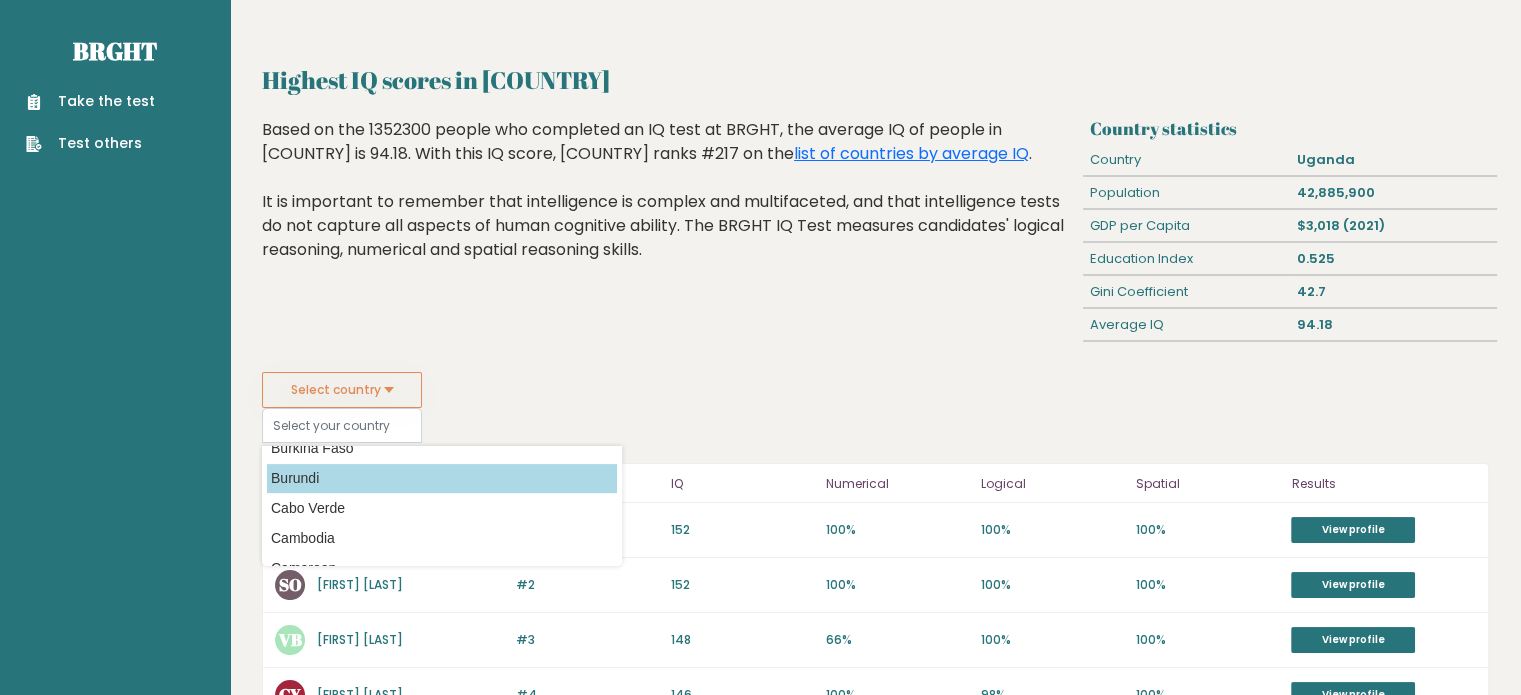click on "Burundi" at bounding box center [442, 478] 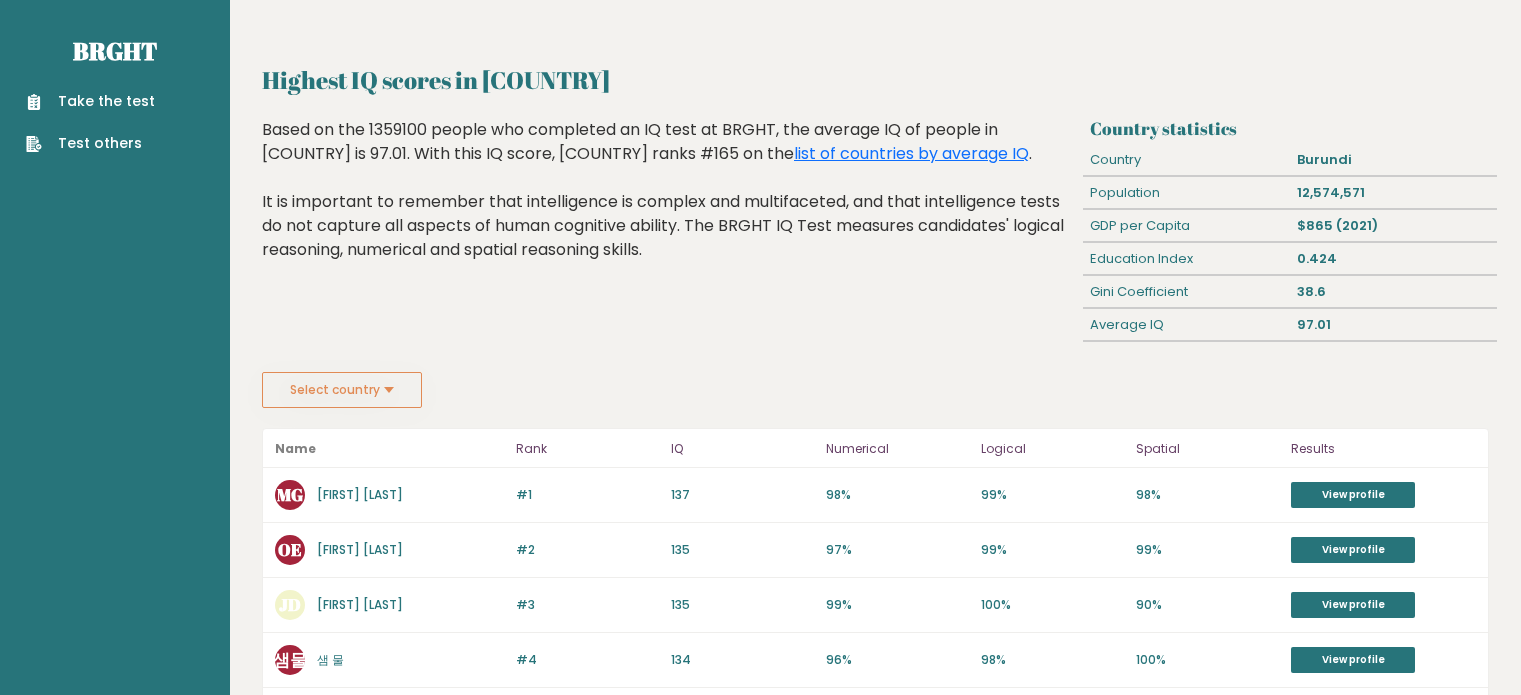 scroll, scrollTop: 0, scrollLeft: 0, axis: both 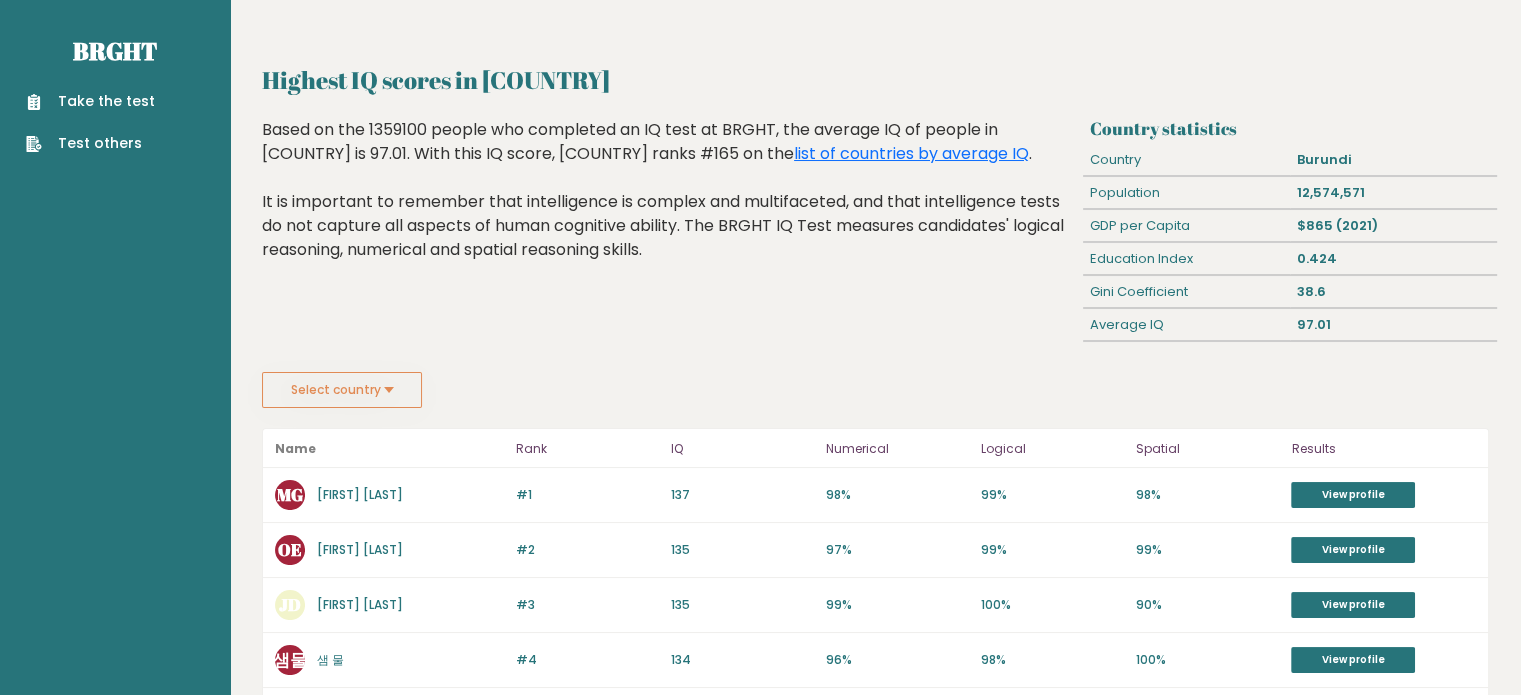 click on "Select country" at bounding box center [342, 390] 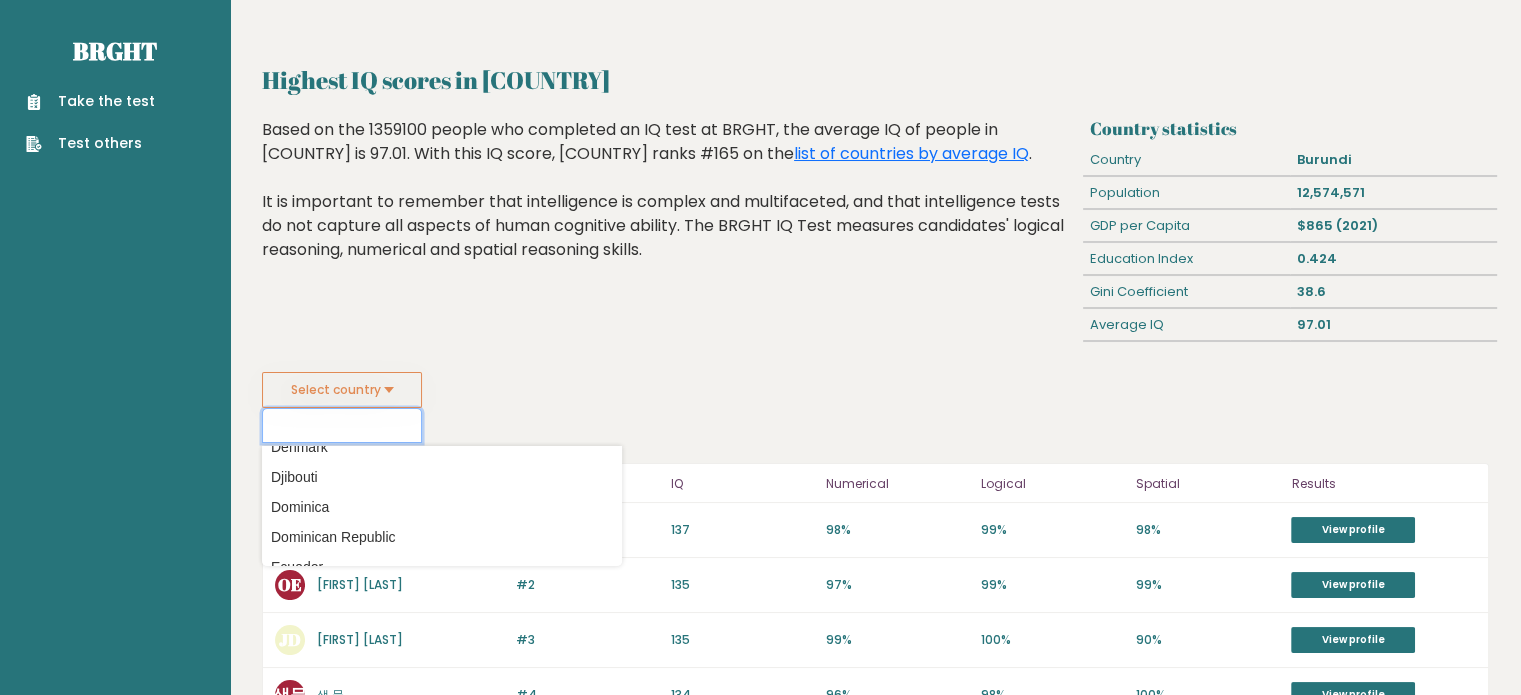 scroll, scrollTop: 1700, scrollLeft: 0, axis: vertical 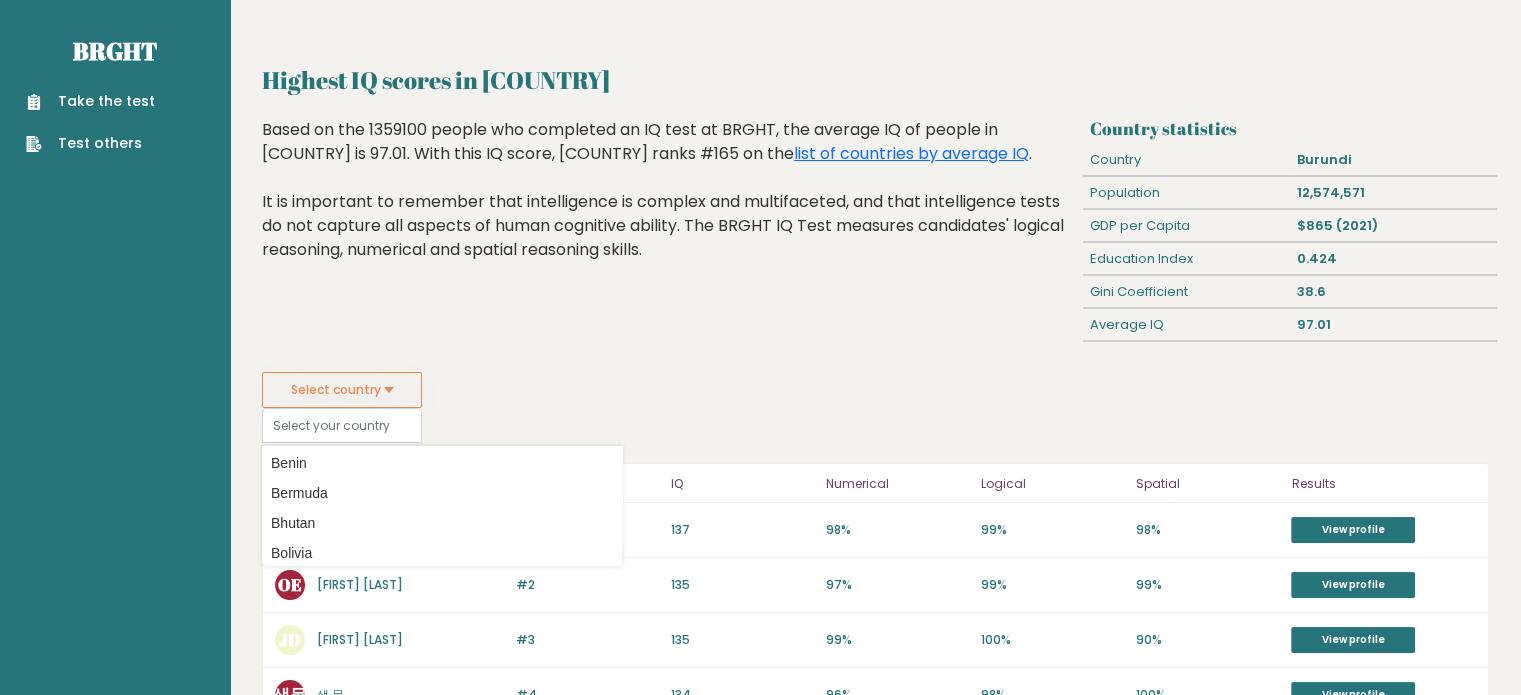 click on "Country
Afghanistan
Albania
Algeria
American Samoa
Andorra
Angola
Anguilla
Antarctica
Antigua and Barbuda
Argentina
Armenia
Aruba
Australia
Austria
Azerbaijan
Bahamas
Bahrain
Bangladesh
Barbados
Belarus
Belgium
Belize
Benin
Bermuda
Bhutan
Bolivia
Bonaire, Sint Eustatius and Saba
Bosnia and Herzegovina
Botswana
Bouvet Island
Brazil
British Indian Ocean Territory
Brunei
Bulgaria
Burkina Faso
Burundi
Cabo Verde
Cambodia
Cameroon
Canada
Cayman Islands
Central African Republic
Chad
Chile
China
Christmas Island
Cocos (Keeling) Islands
Colombia
Comoros
Congo
Congo (the Democratic Republic of the)
Cook Islands
Costa Rica
Côte d'Ivoire
Croatia
Cuba
Curaçao" at bounding box center [442, 506] 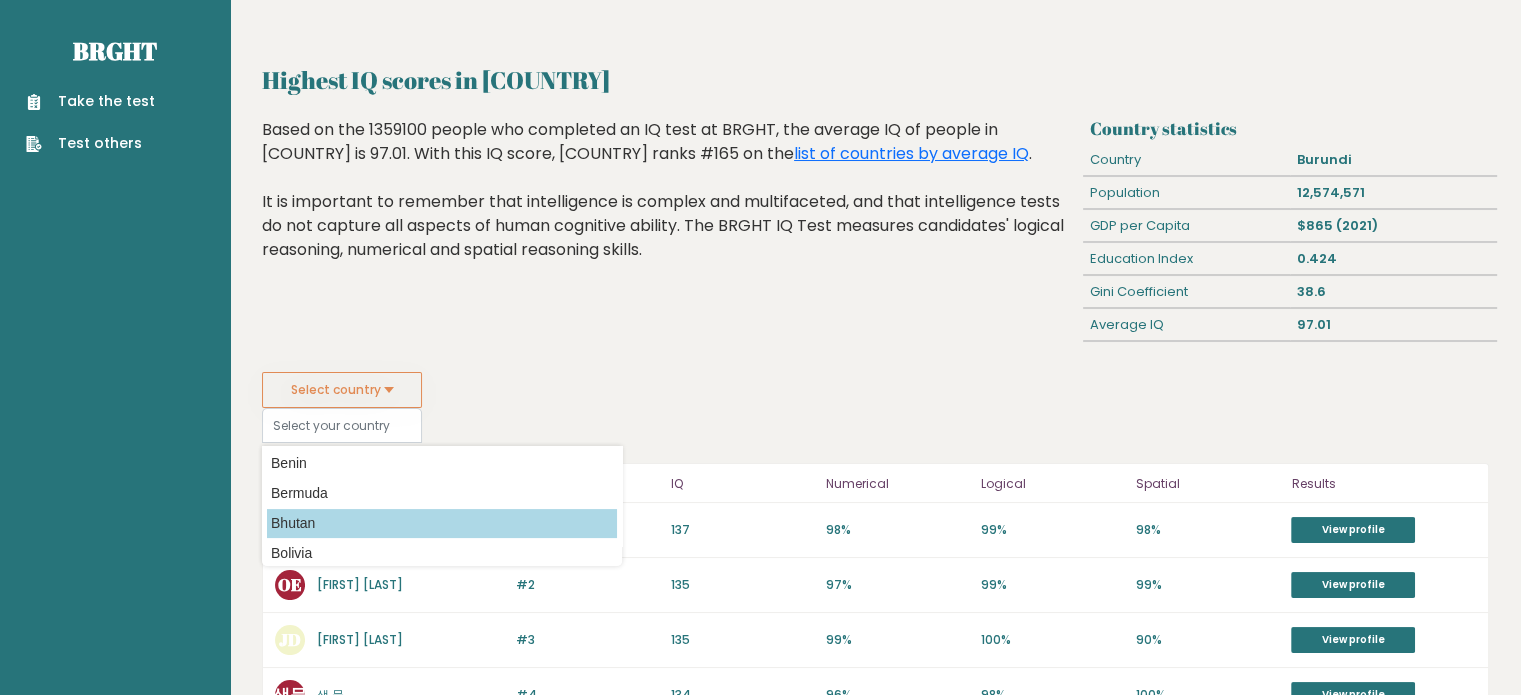click on "Bhutan" at bounding box center (442, 523) 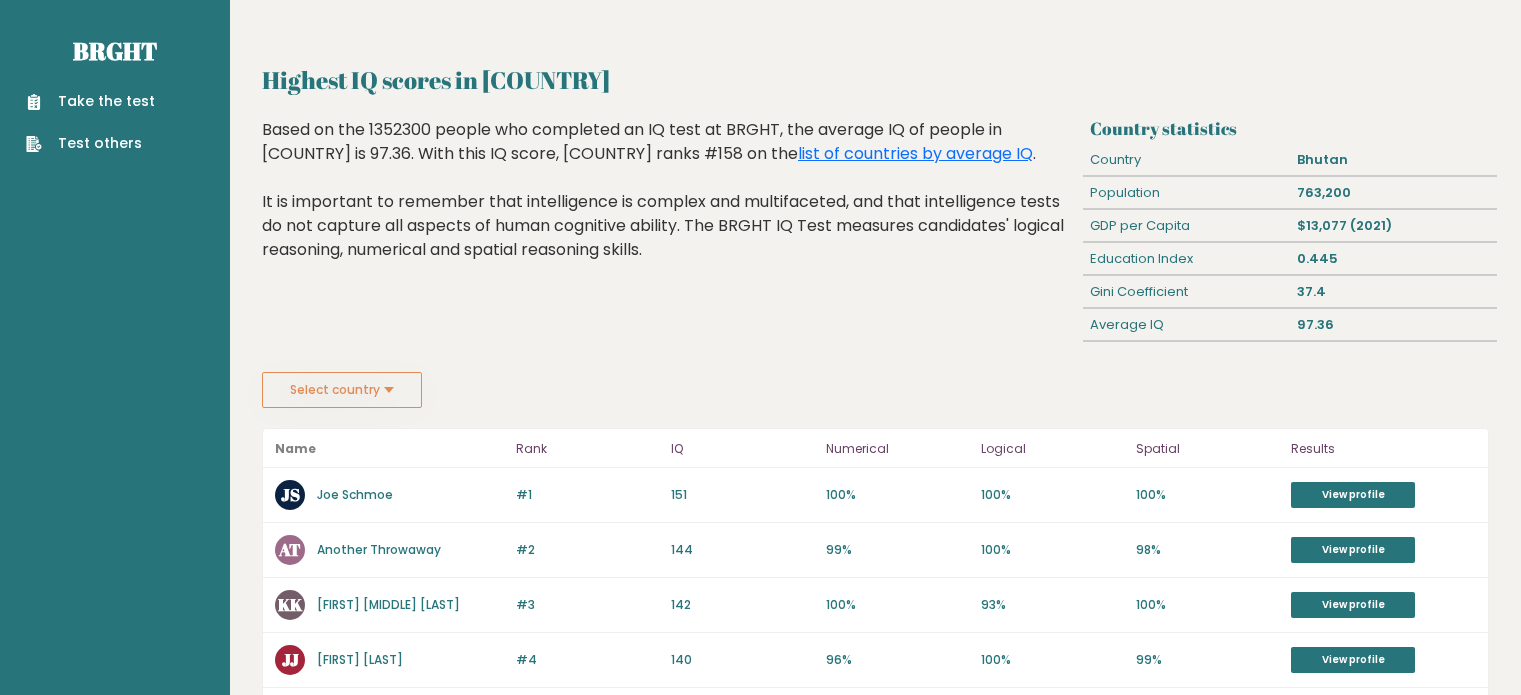 scroll, scrollTop: 0, scrollLeft: 0, axis: both 